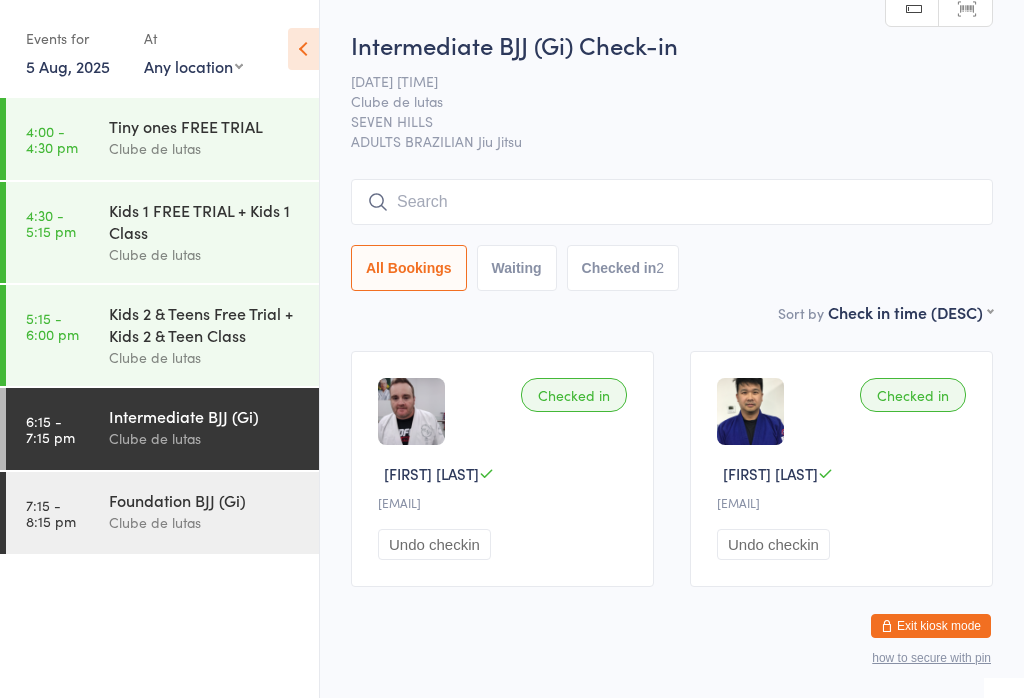scroll, scrollTop: -1, scrollLeft: 0, axis: vertical 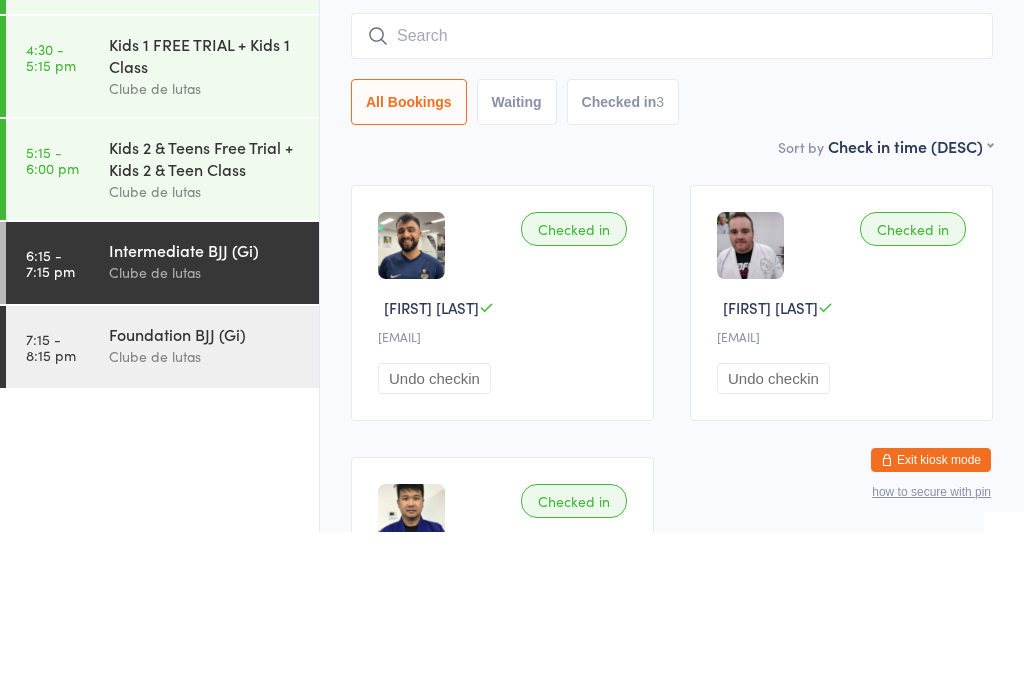 click on "[LOCATION] [LOCATION] [LOCATION] [LOCATION] [LOCATION]" at bounding box center (193, 66) 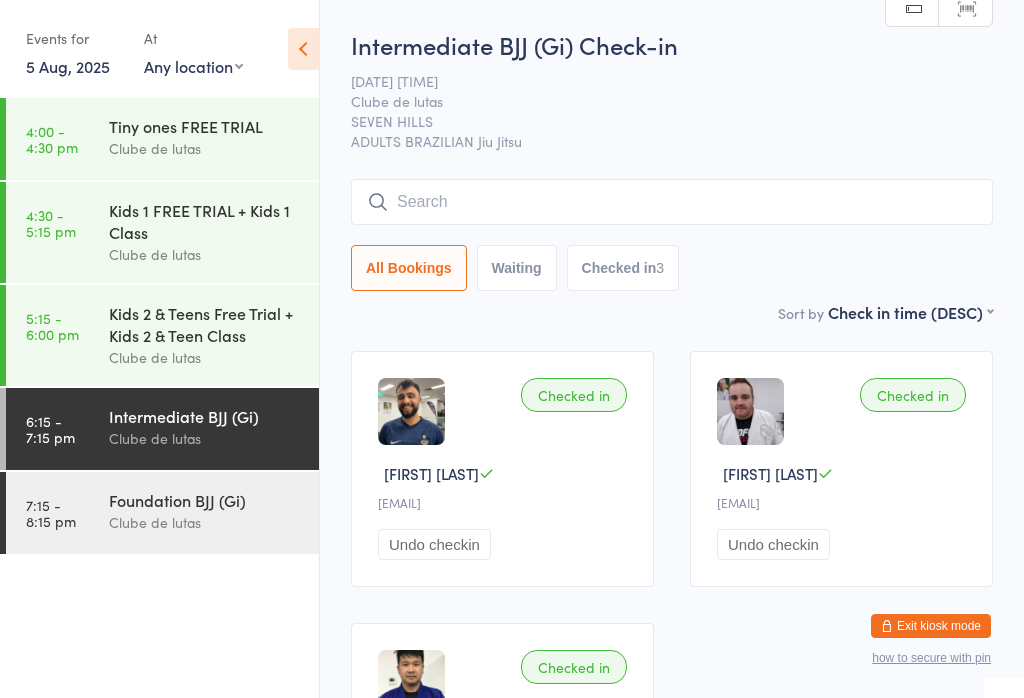 select on "3" 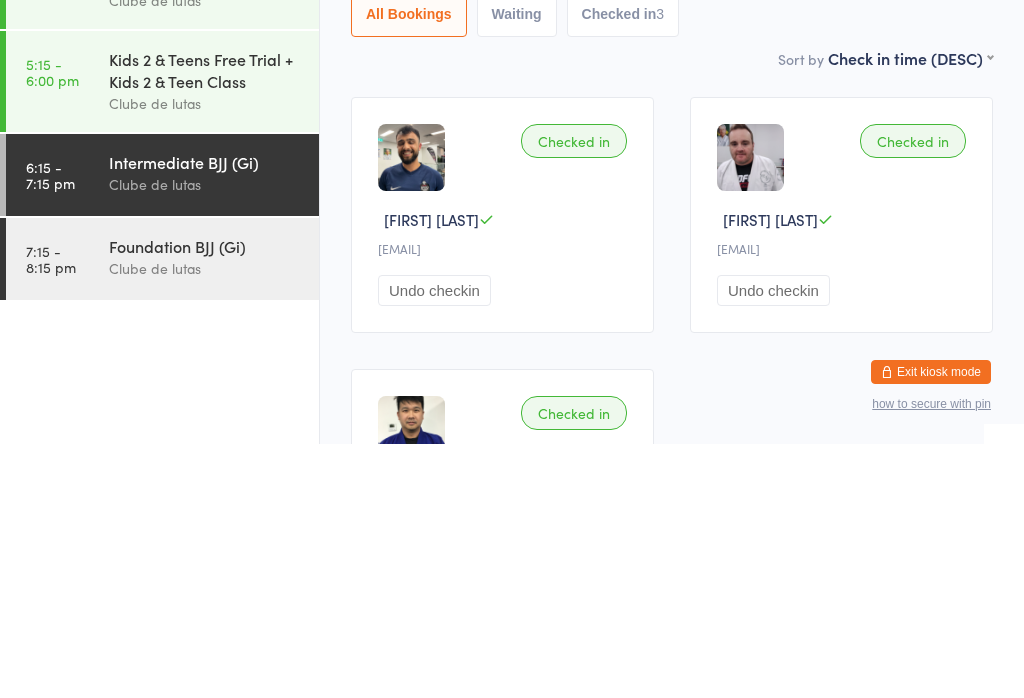 click on "Clube de lutas" at bounding box center (205, 438) 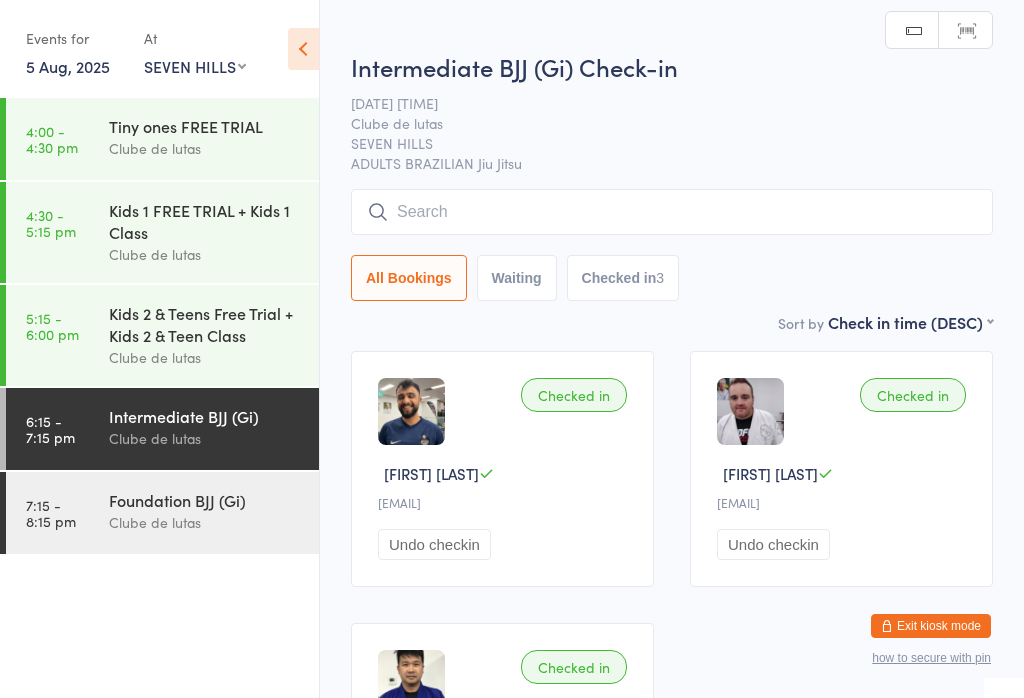 click at bounding box center [672, 212] 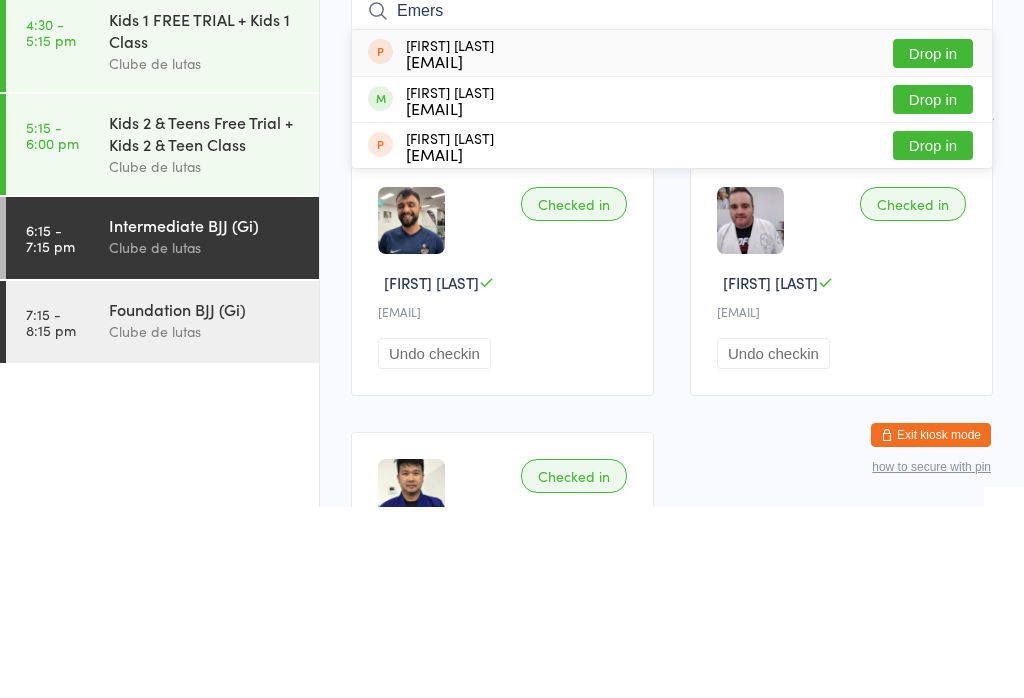 type on "Emers" 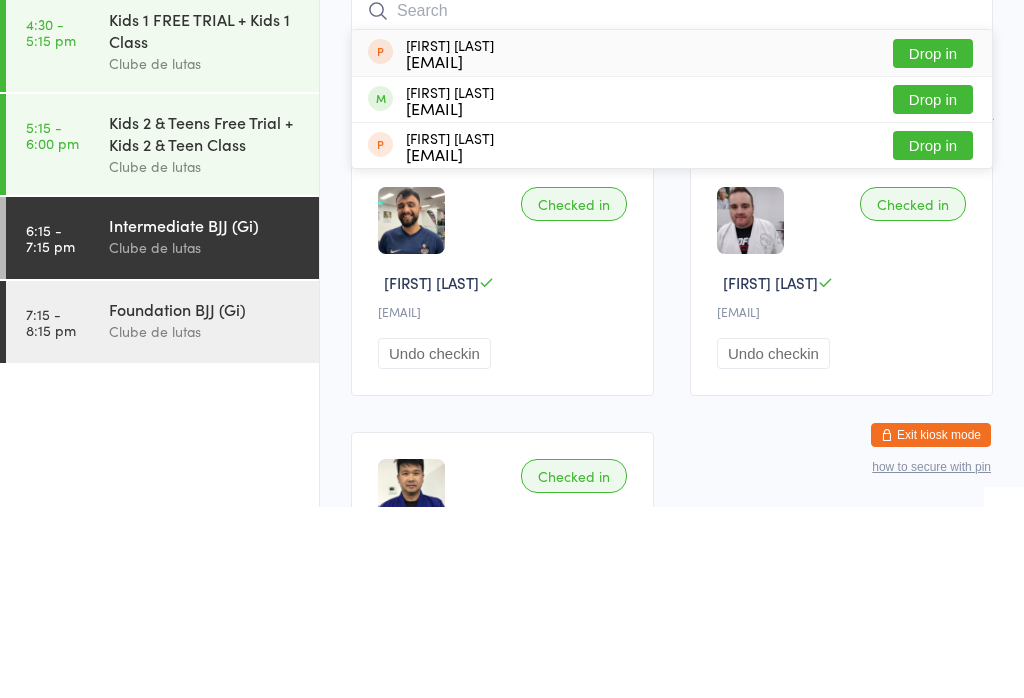 scroll, scrollTop: 191, scrollLeft: 0, axis: vertical 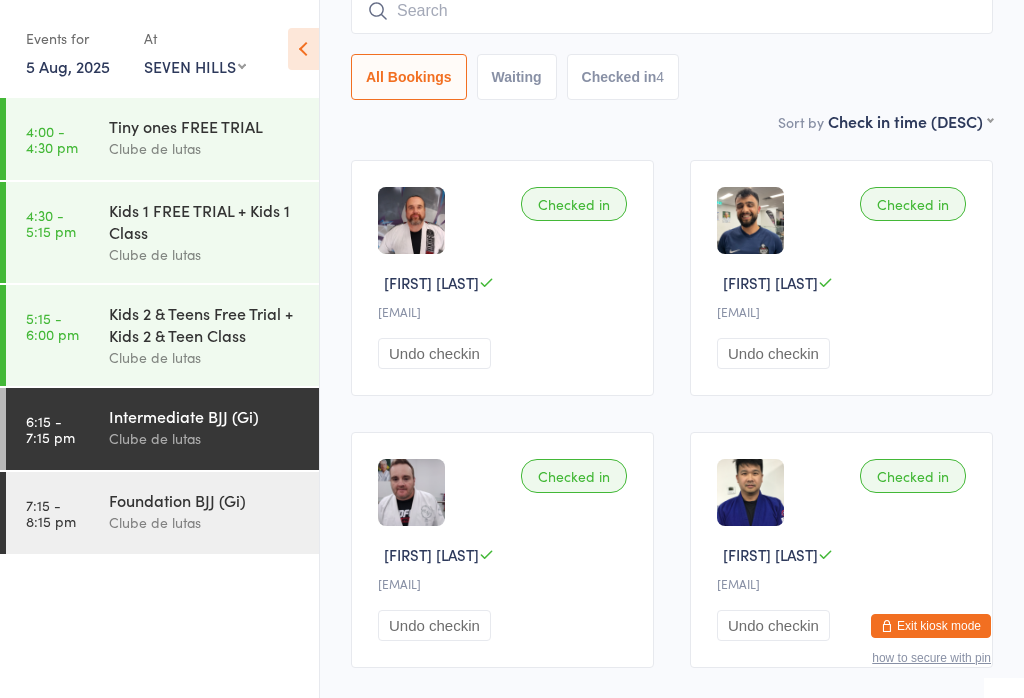 click at bounding box center (672, 11) 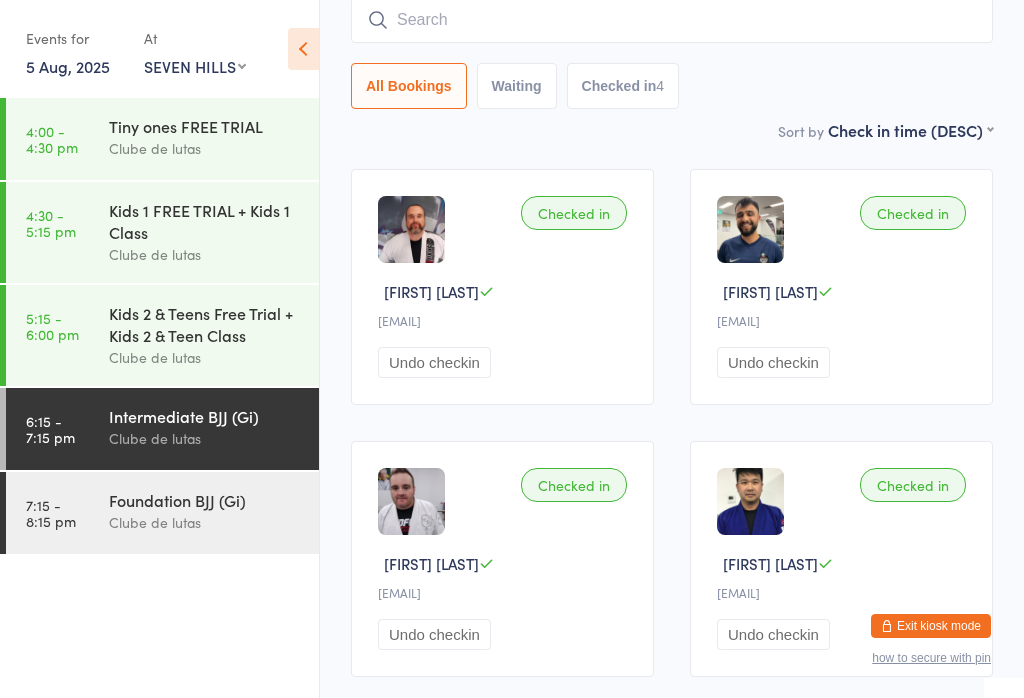 scroll, scrollTop: 181, scrollLeft: 0, axis: vertical 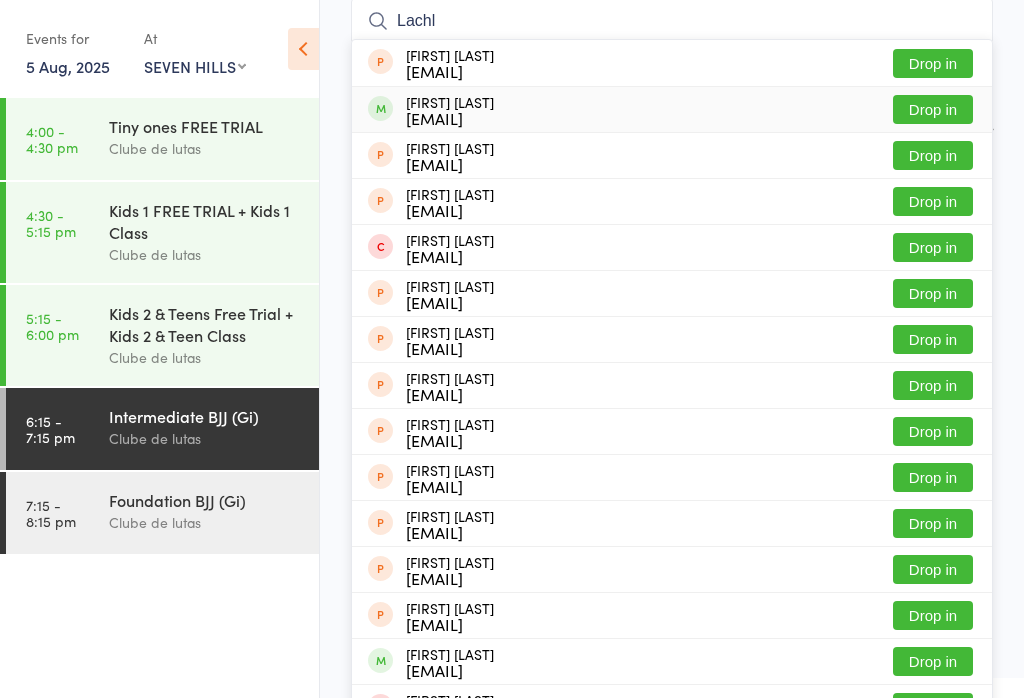 type on "Lachl" 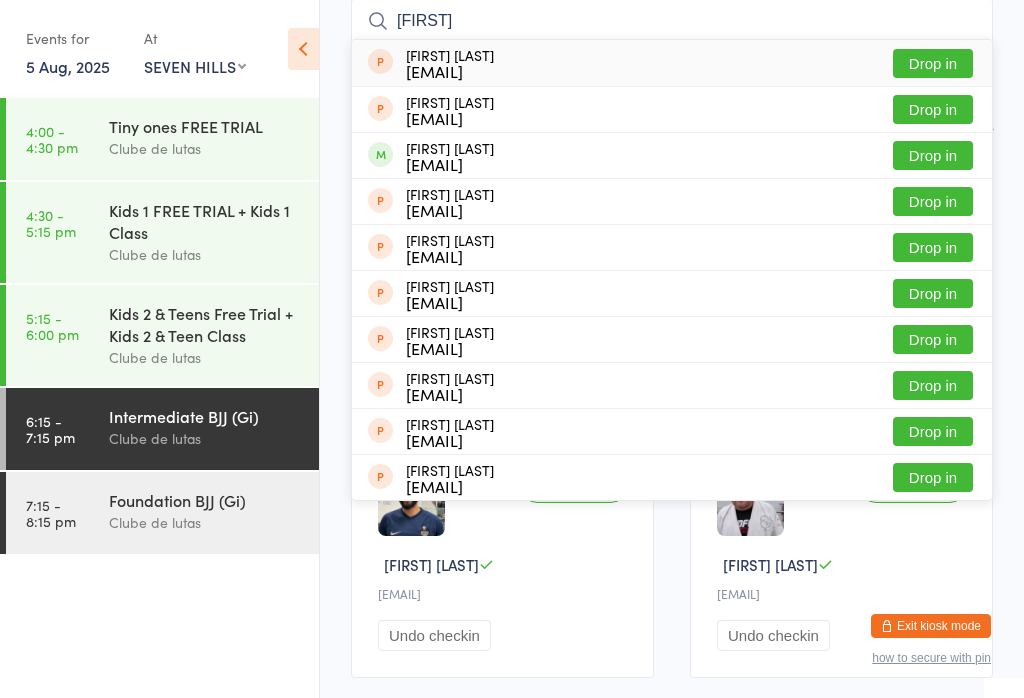 type on "[FIRST]" 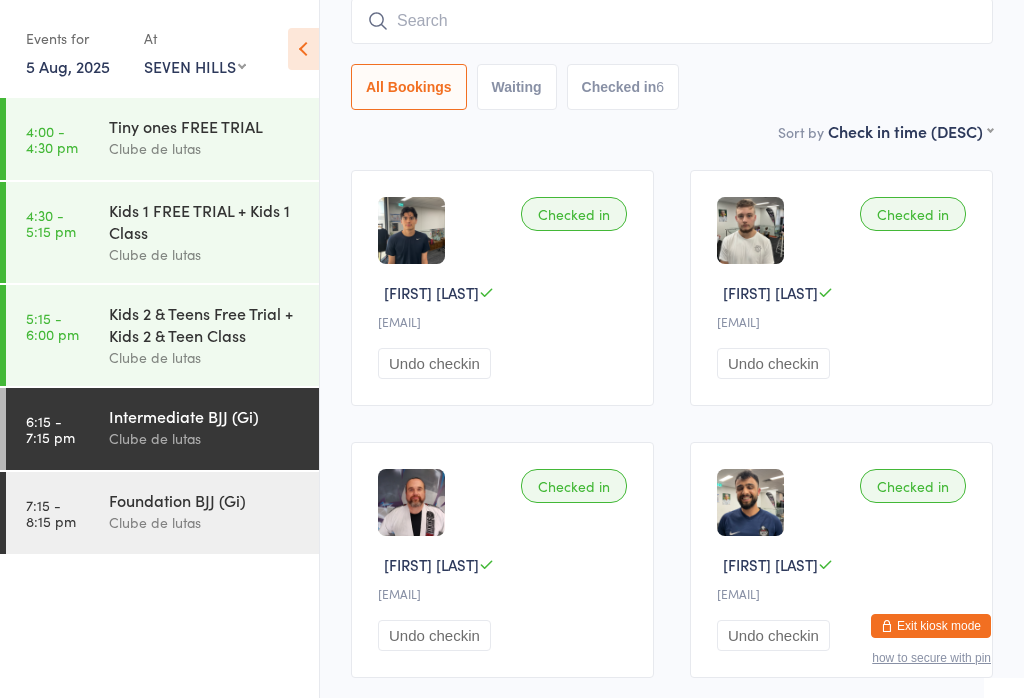 click at bounding box center (672, 21) 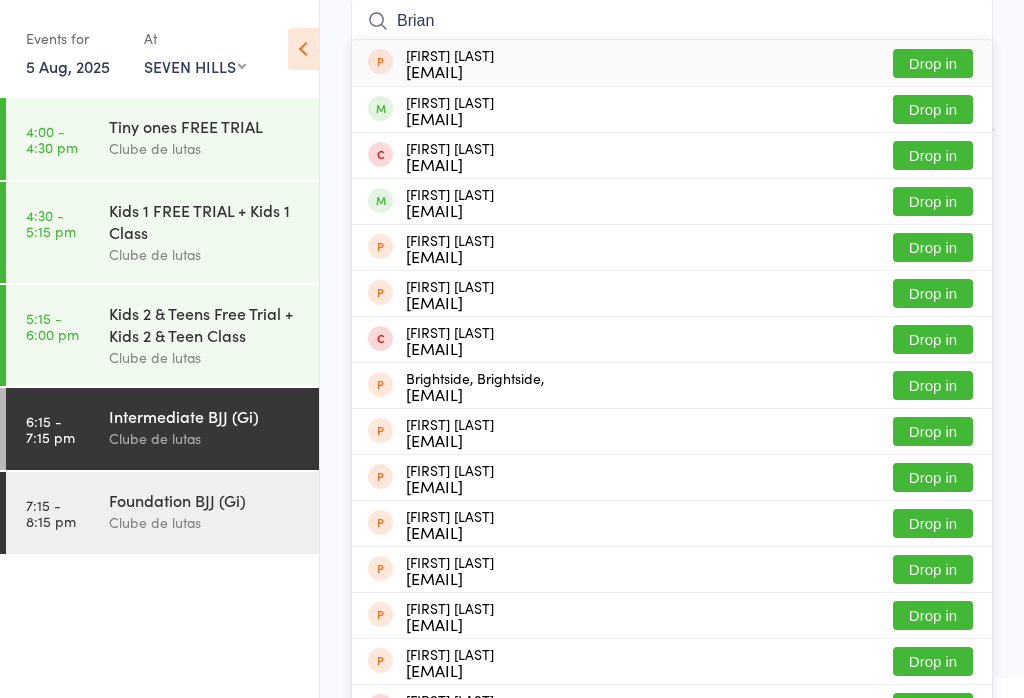 type on "Brian" 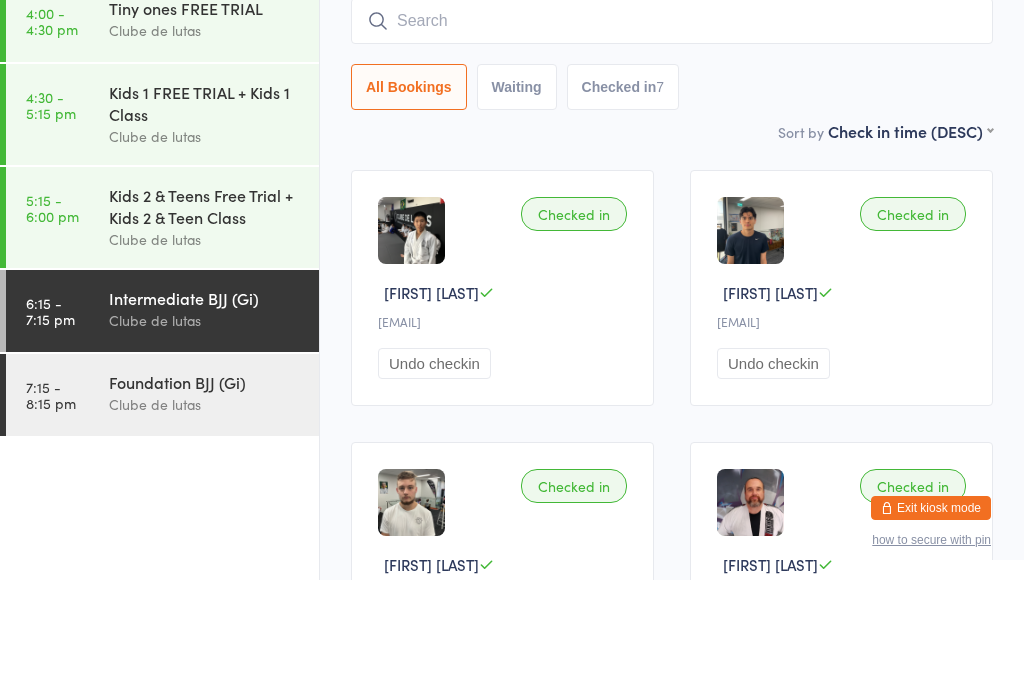 scroll, scrollTop: 0, scrollLeft: 0, axis: both 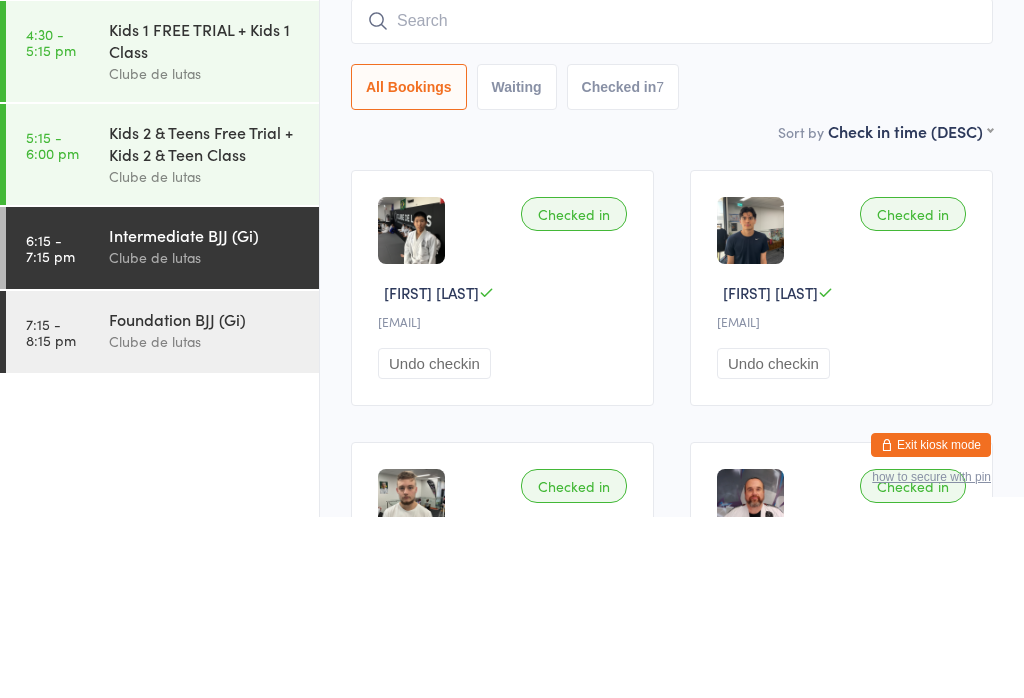 click on "[DATE] [TIME]" at bounding box center (656, 81) 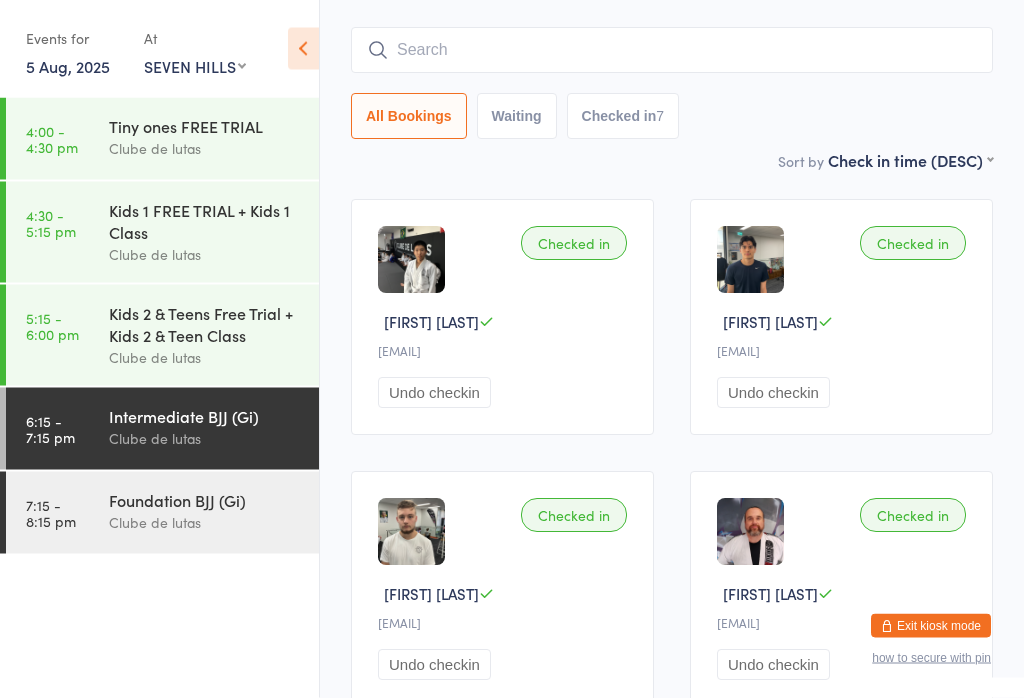 click at bounding box center (672, 51) 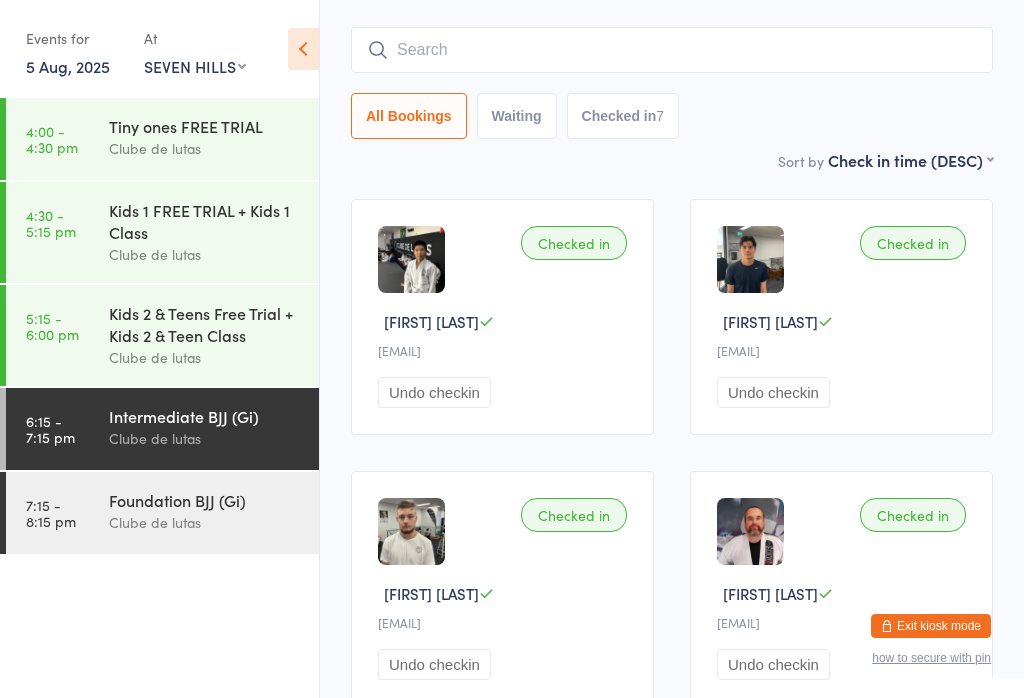 scroll, scrollTop: 151, scrollLeft: 0, axis: vertical 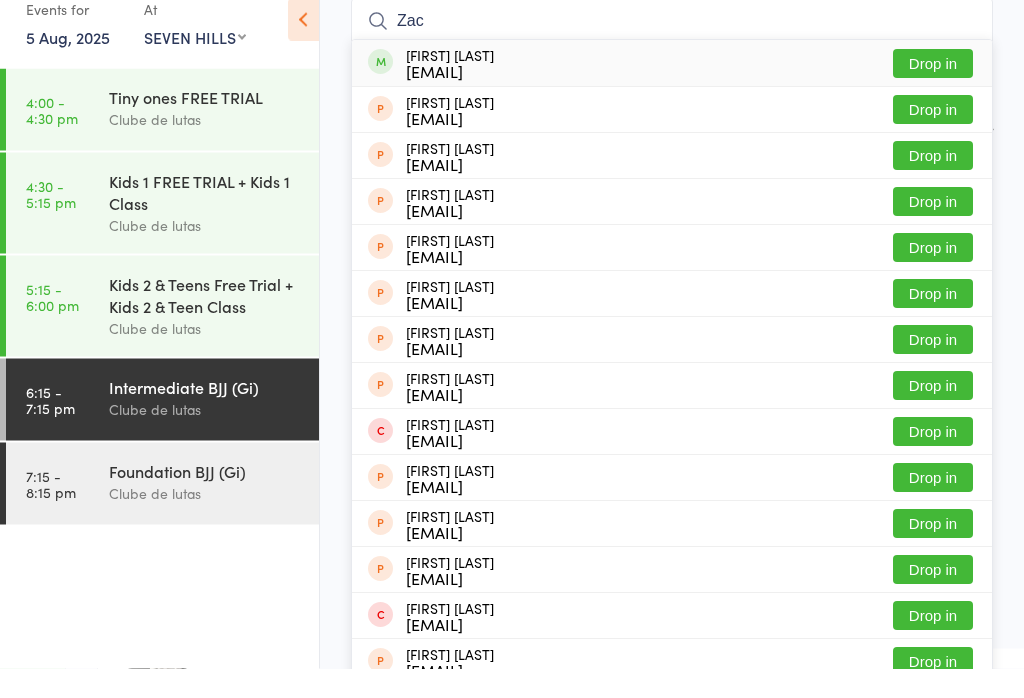 type on "Zac" 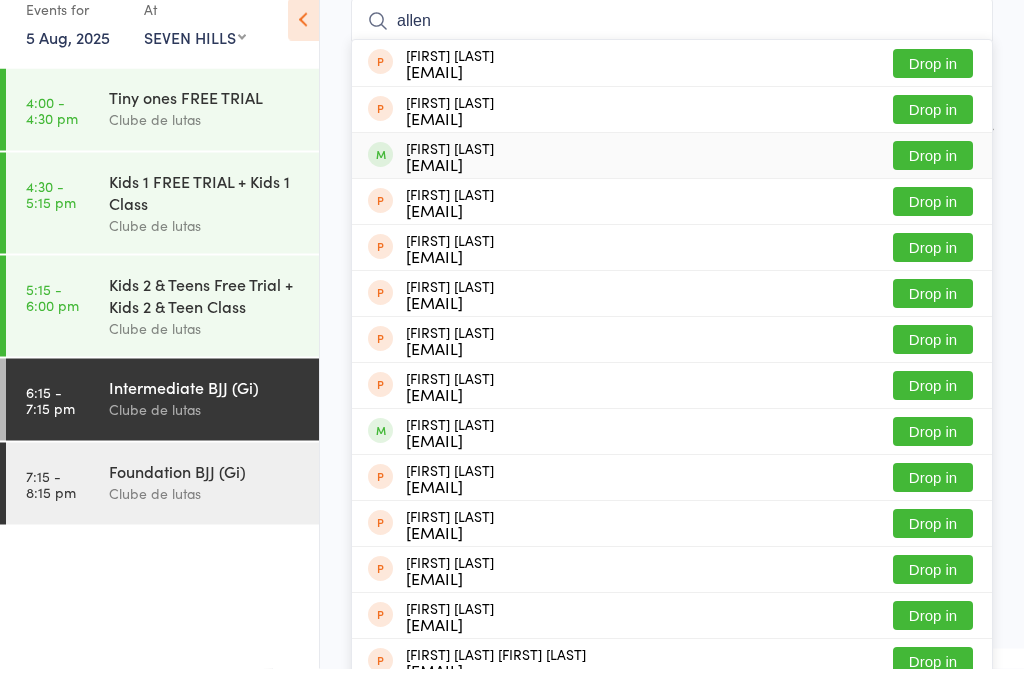 type on "allen" 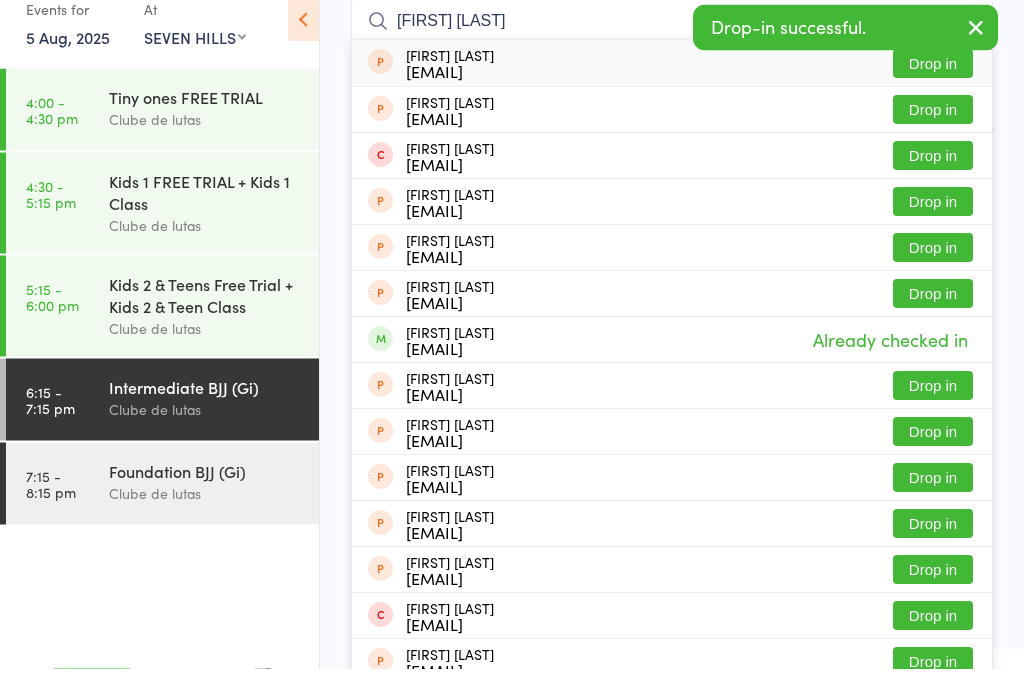 type on "[FIRST] [LAST]" 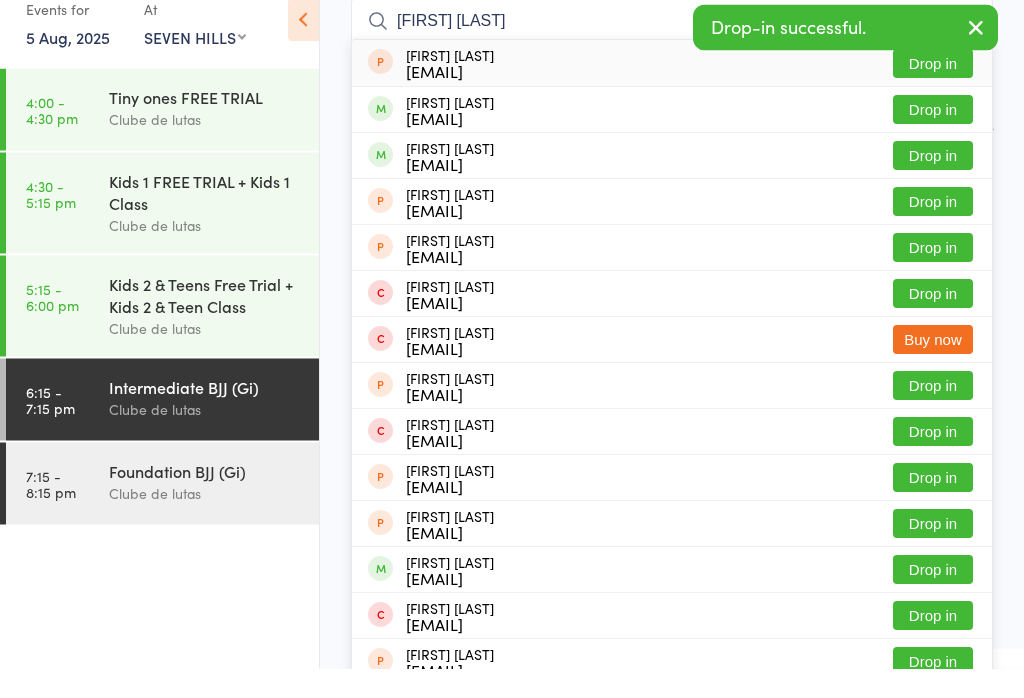 type on "[FIRST] [LAST]" 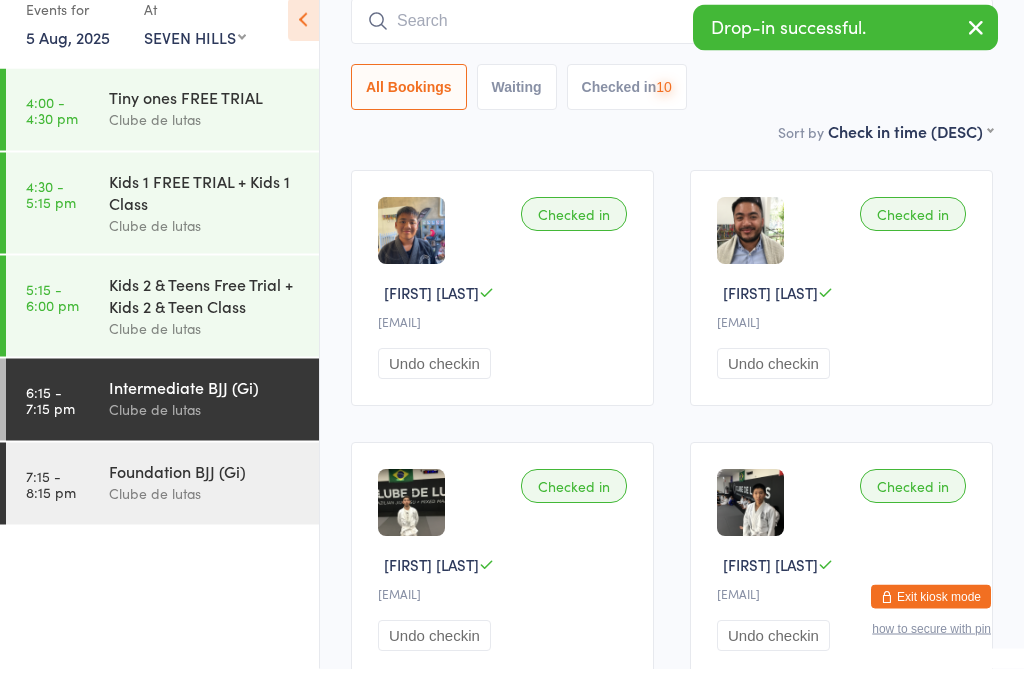 click on "Sort by   Check in time (DESC) First name (ASC) First name (DESC) Last name (ASC) Last name (DESC) Check in time (ASC) Check in time (DESC) Rank (ASC) Rank (DESC)" at bounding box center [672, 161] 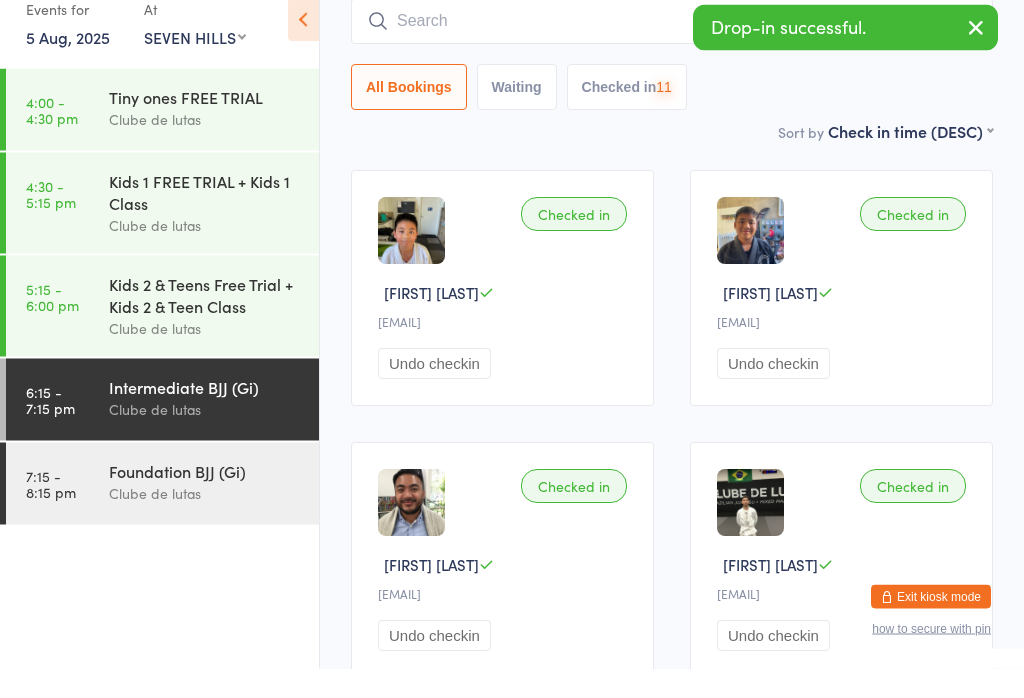 scroll, scrollTop: 181, scrollLeft: 0, axis: vertical 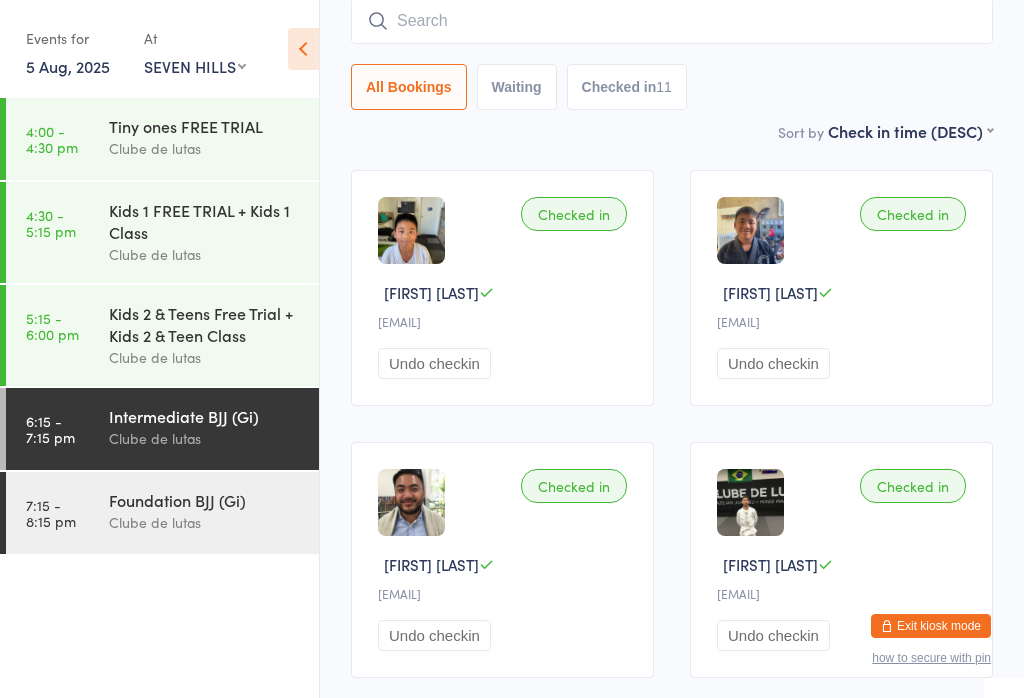 click at bounding box center (672, 21) 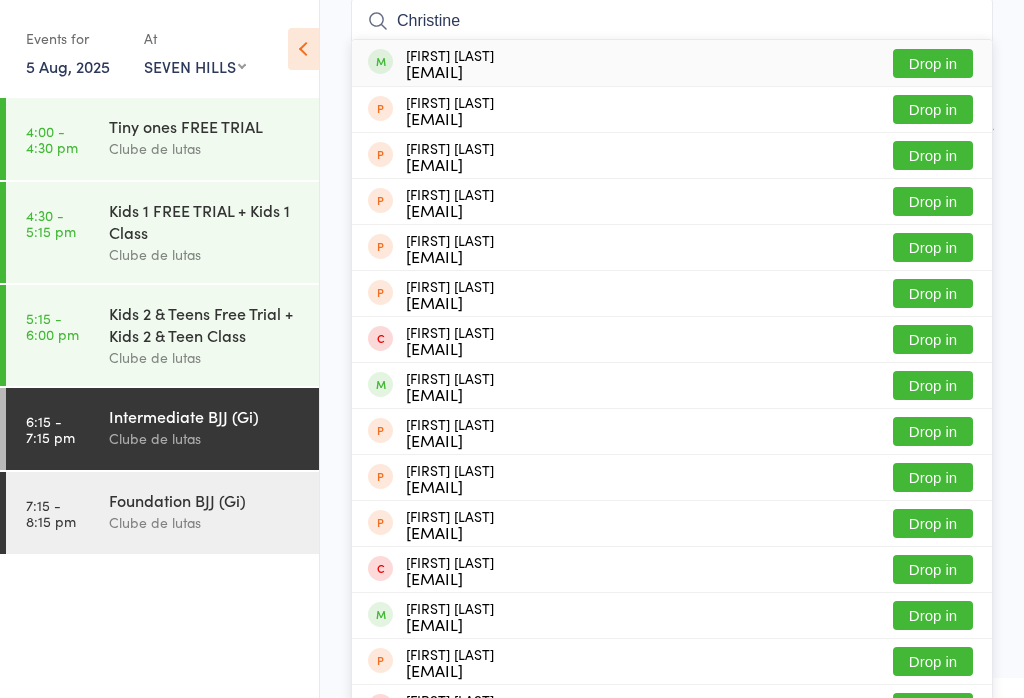 type on "Christine" 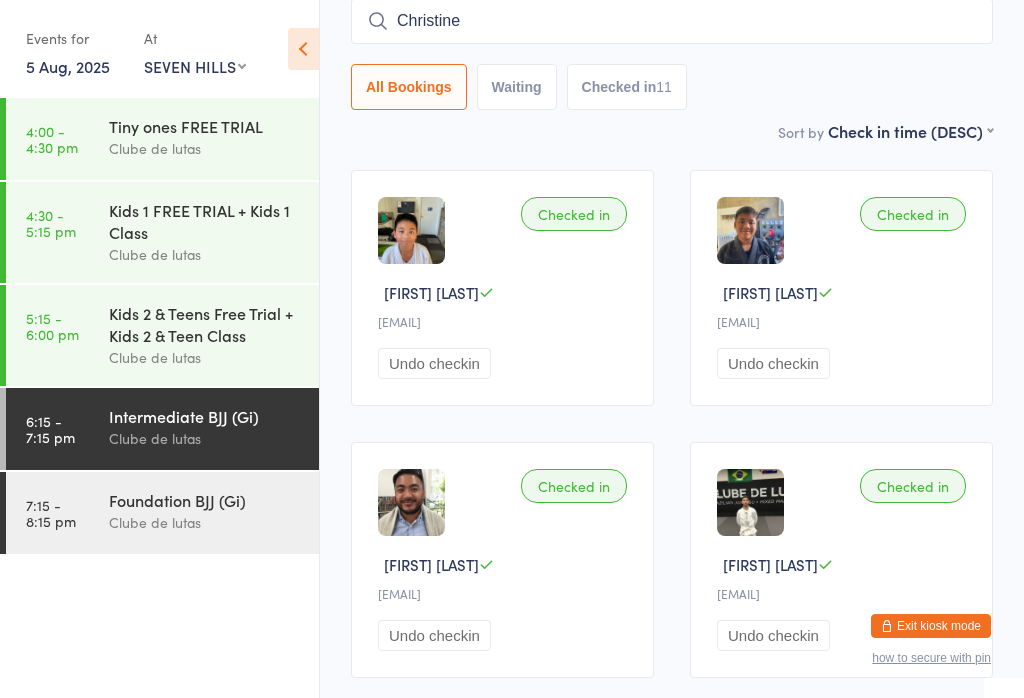 type 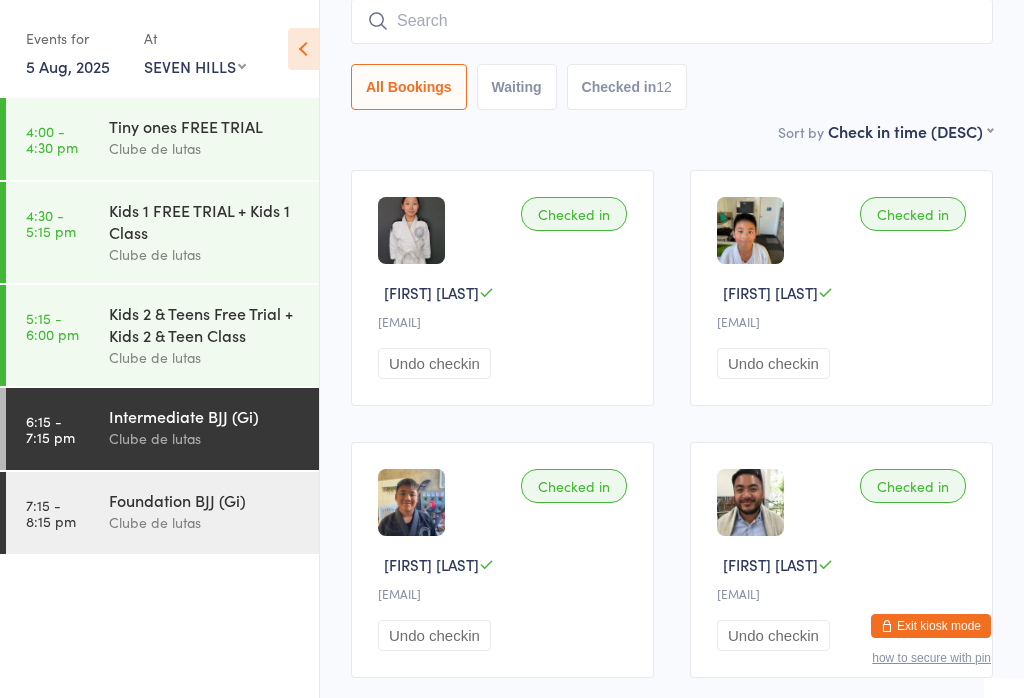 click on "Intermediate BJJ (Gi)" at bounding box center [205, 416] 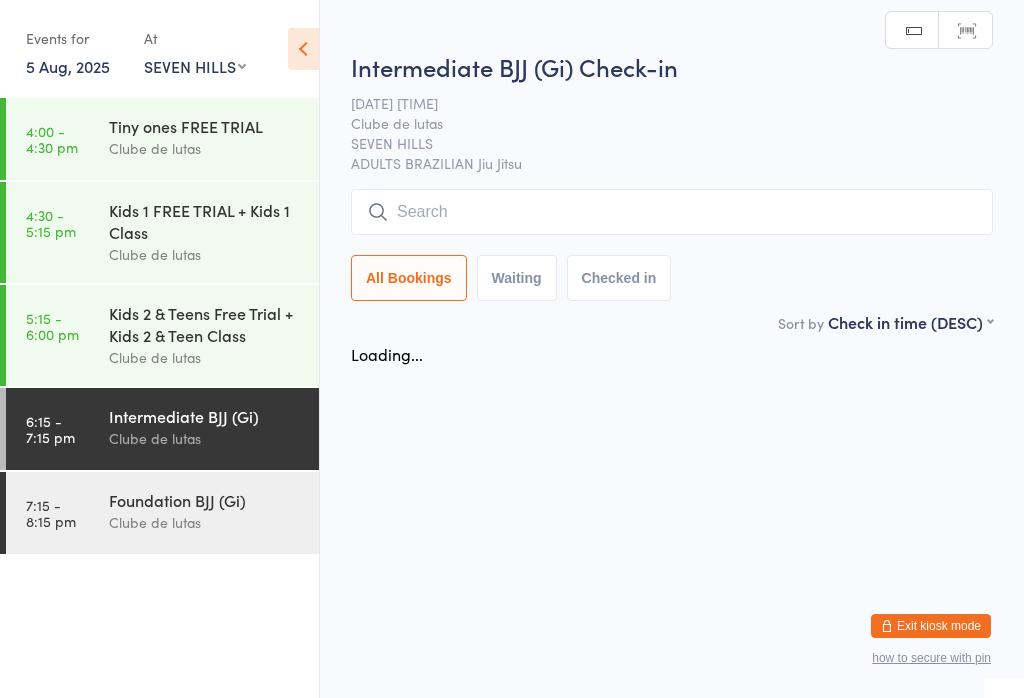 scroll, scrollTop: 0, scrollLeft: 0, axis: both 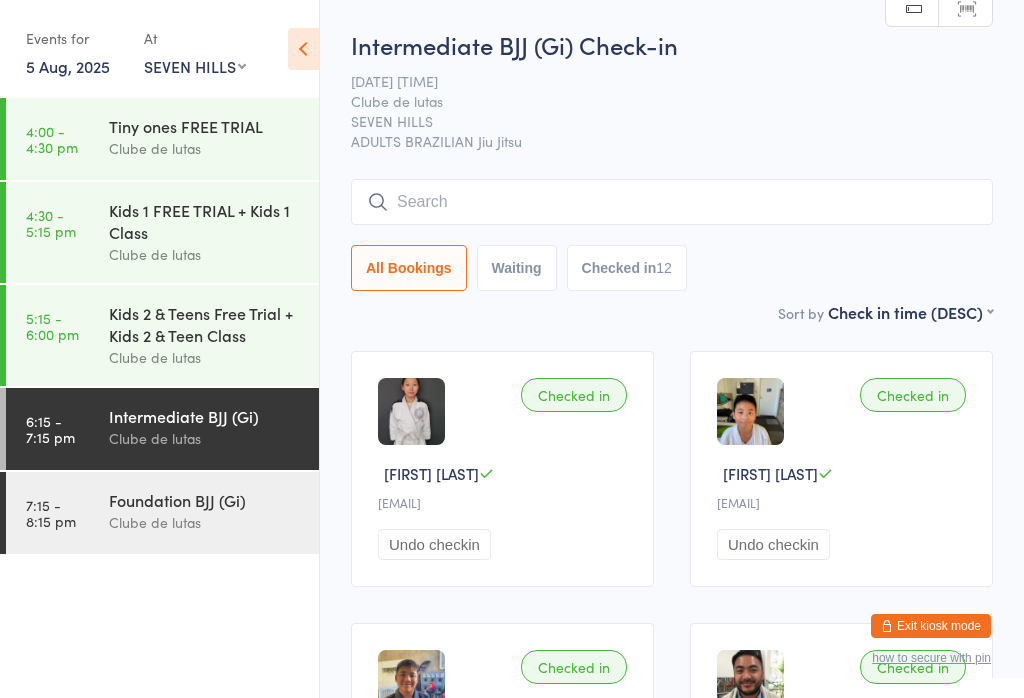 click at bounding box center (672, 202) 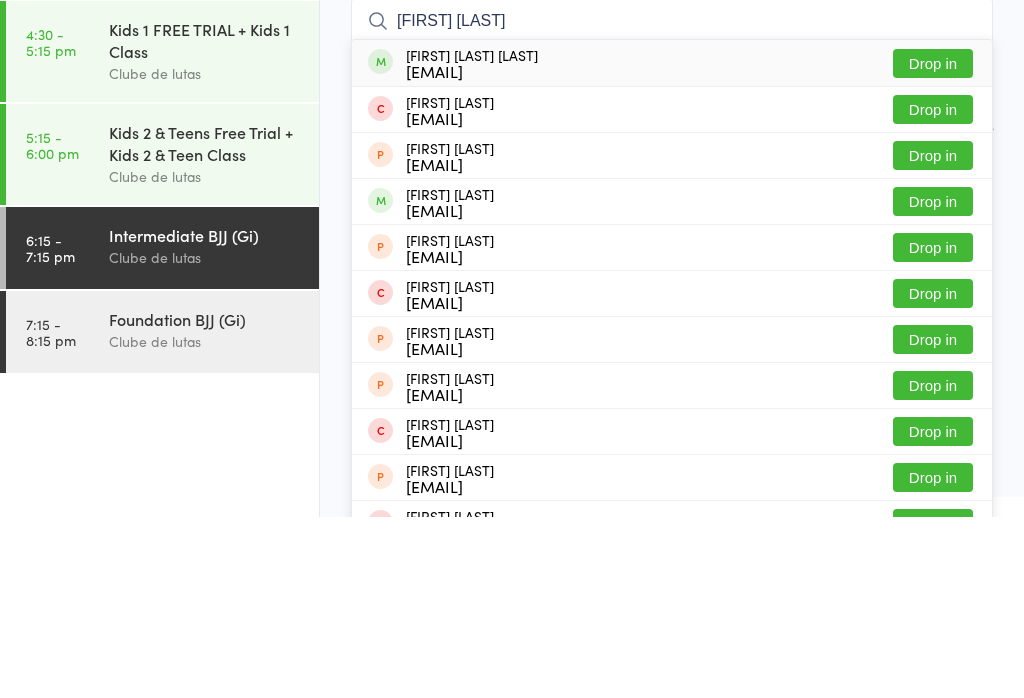 type on "[FIRST] [LAST]" 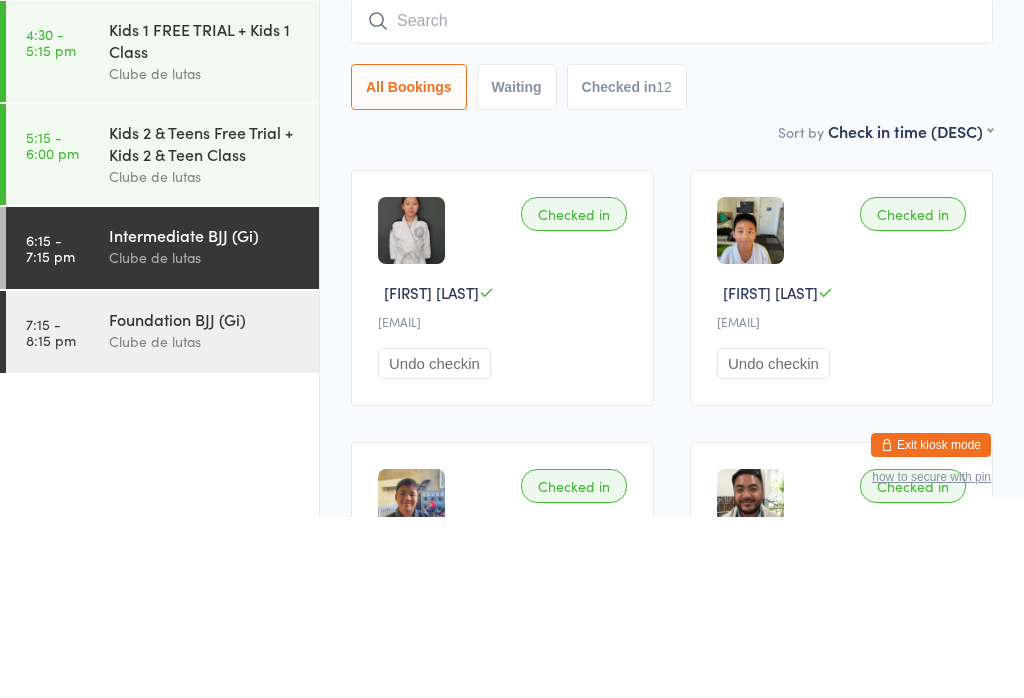 scroll, scrollTop: 181, scrollLeft: 0, axis: vertical 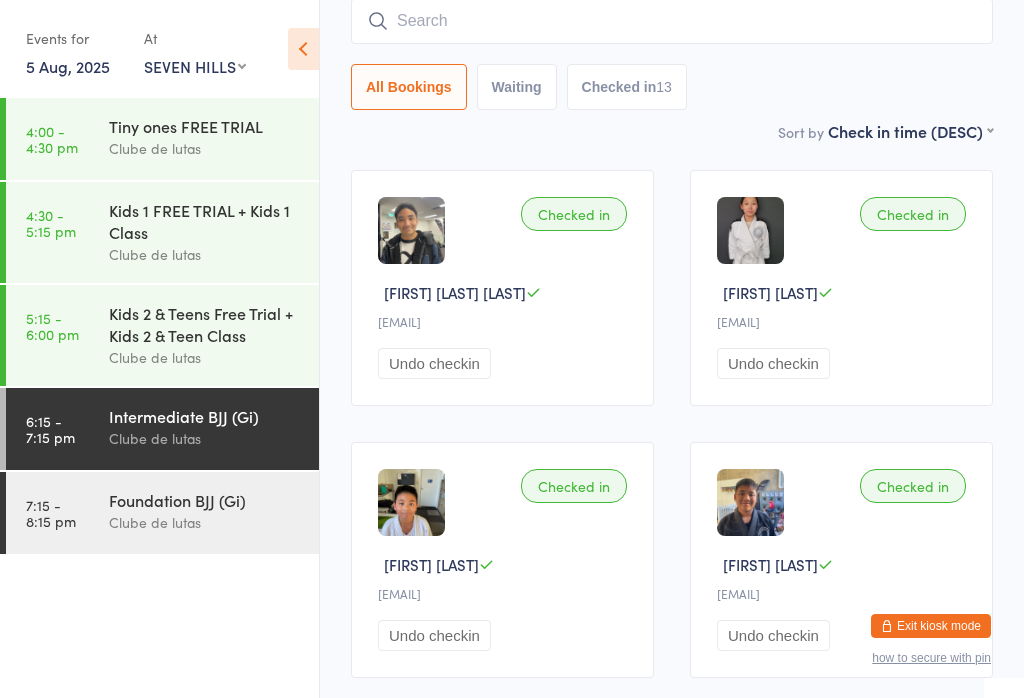 click at bounding box center (672, 21) 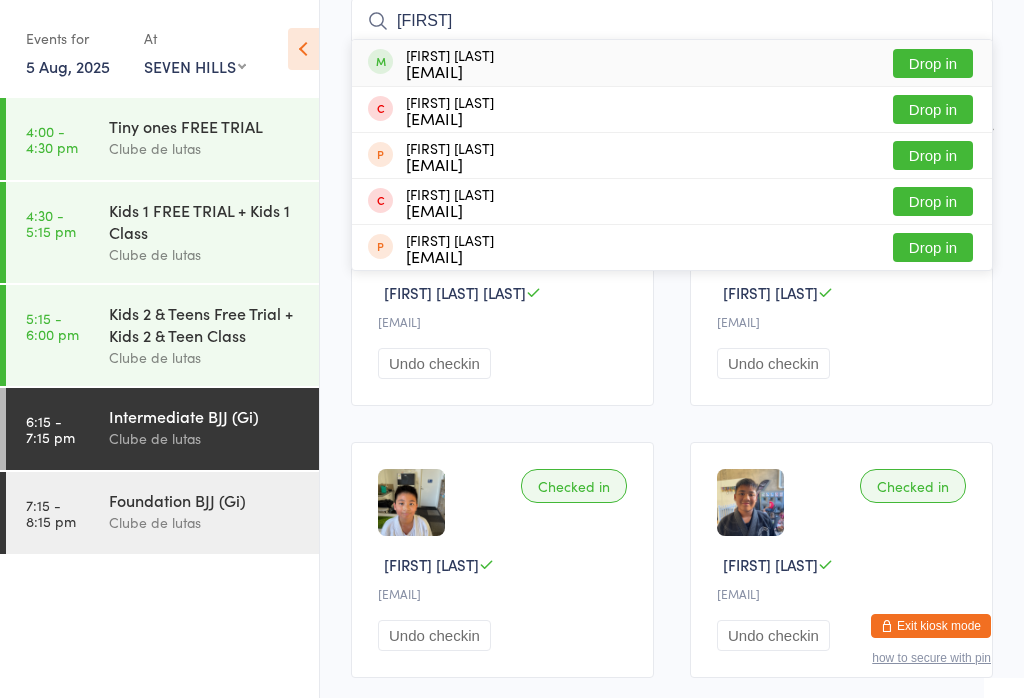 type on "[FIRST]" 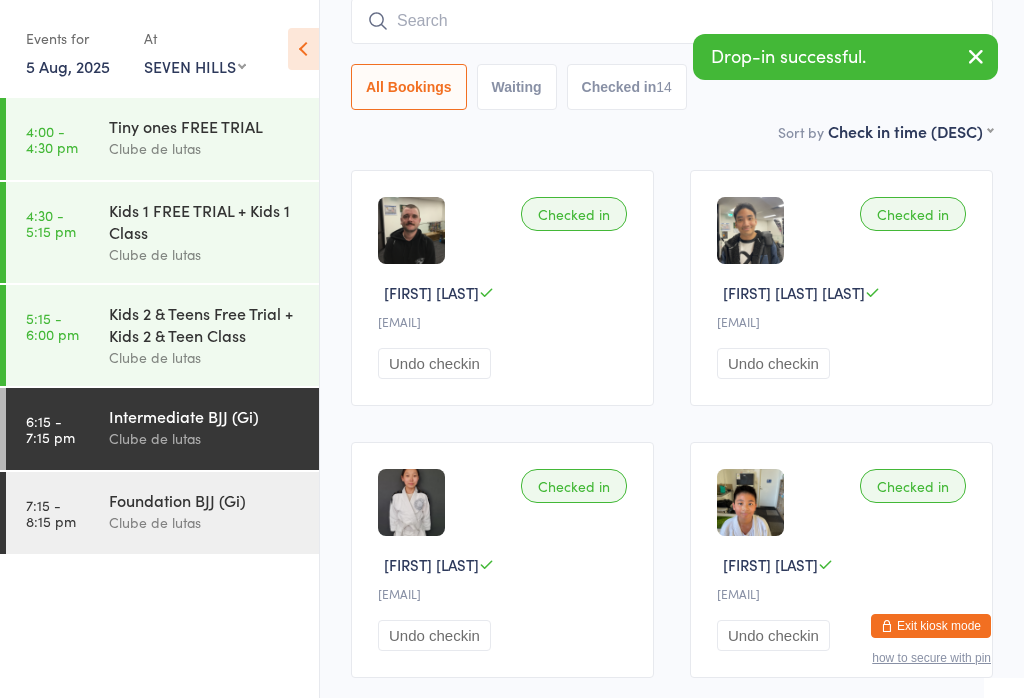 click at bounding box center [672, 21] 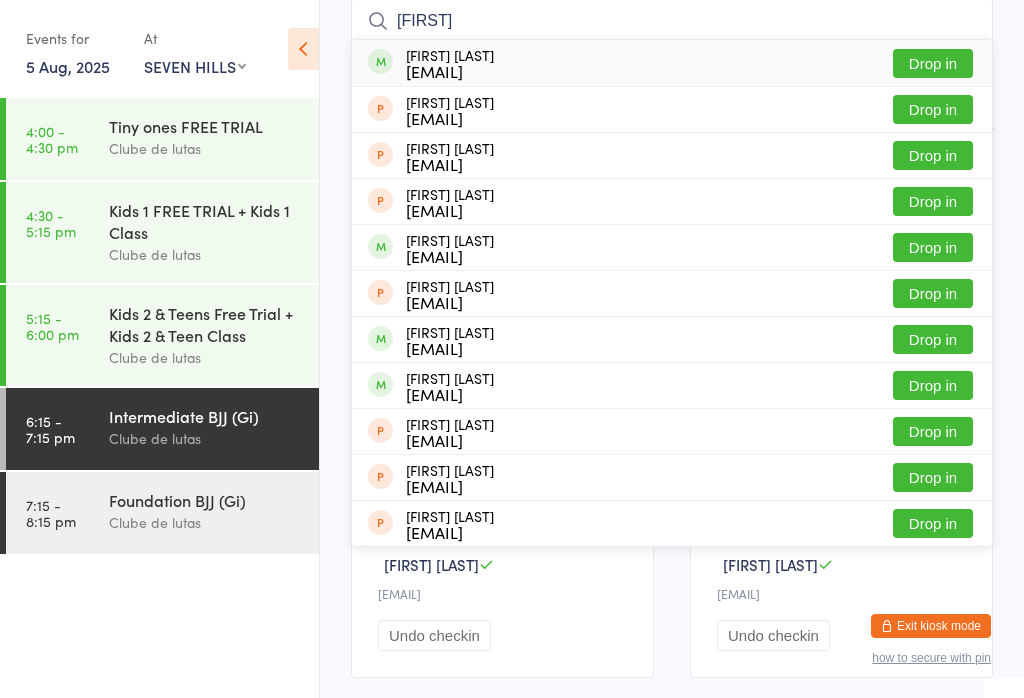 type on "[FIRST]" 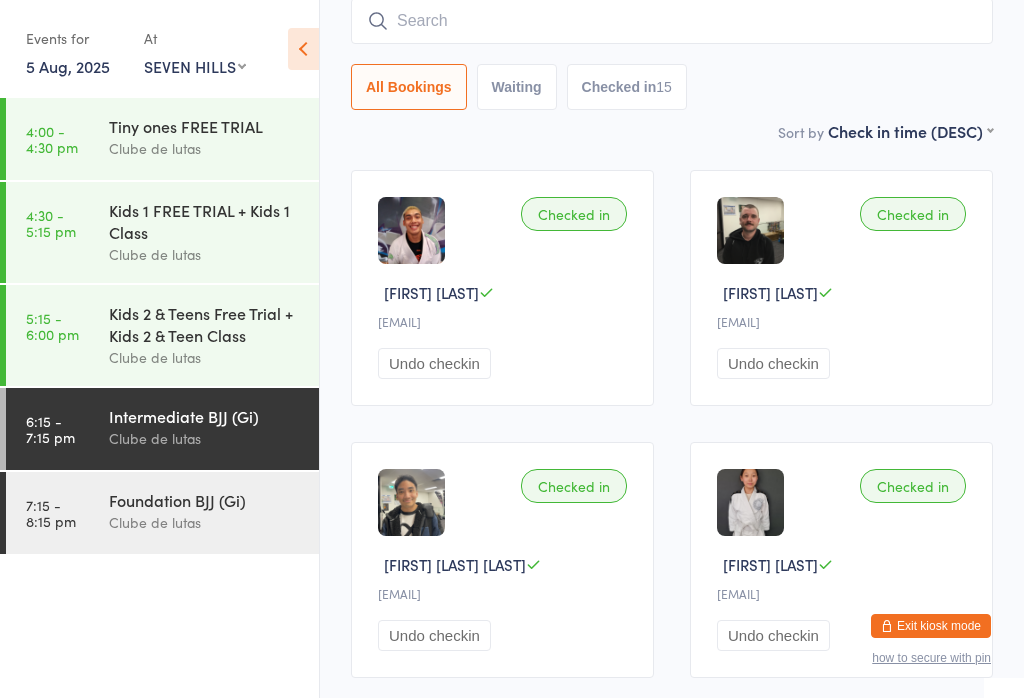click at bounding box center (672, 21) 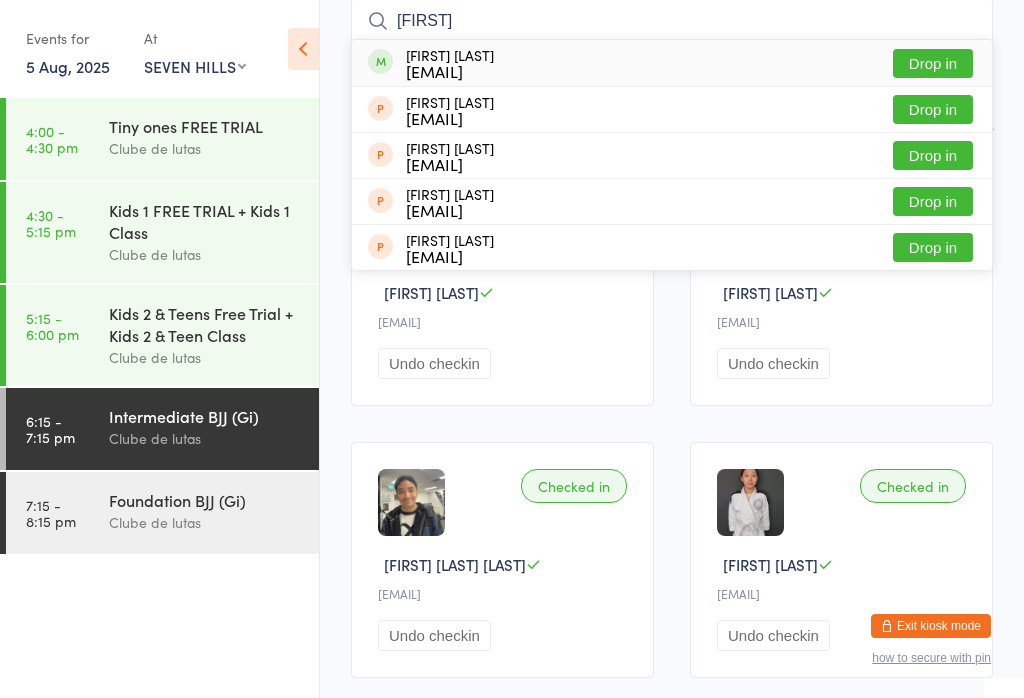 type on "[FIRST]" 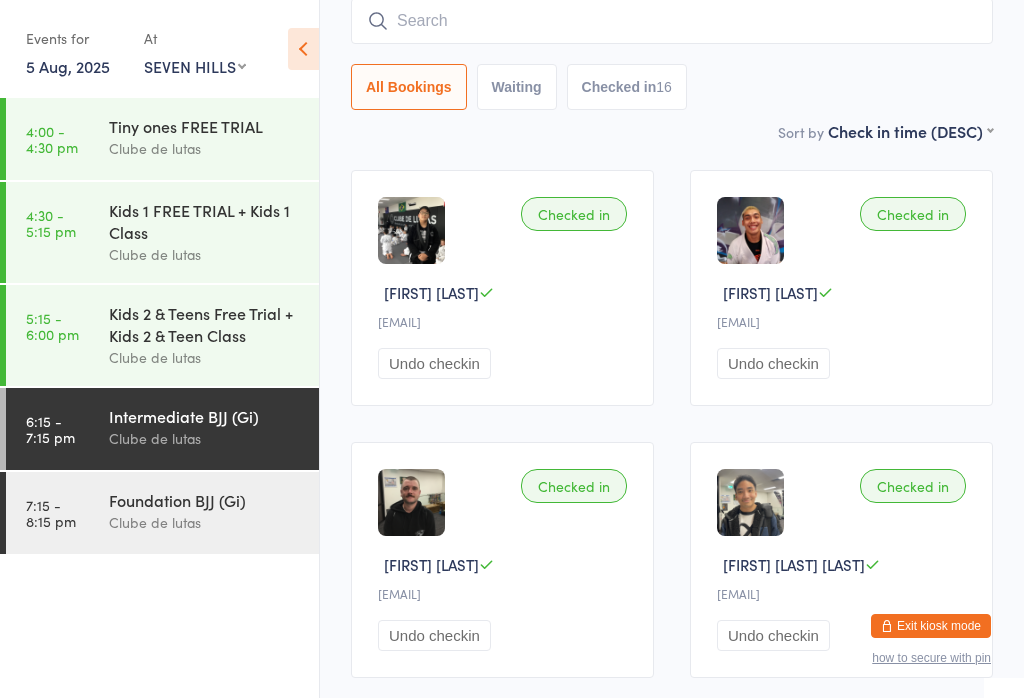click at bounding box center (672, 21) 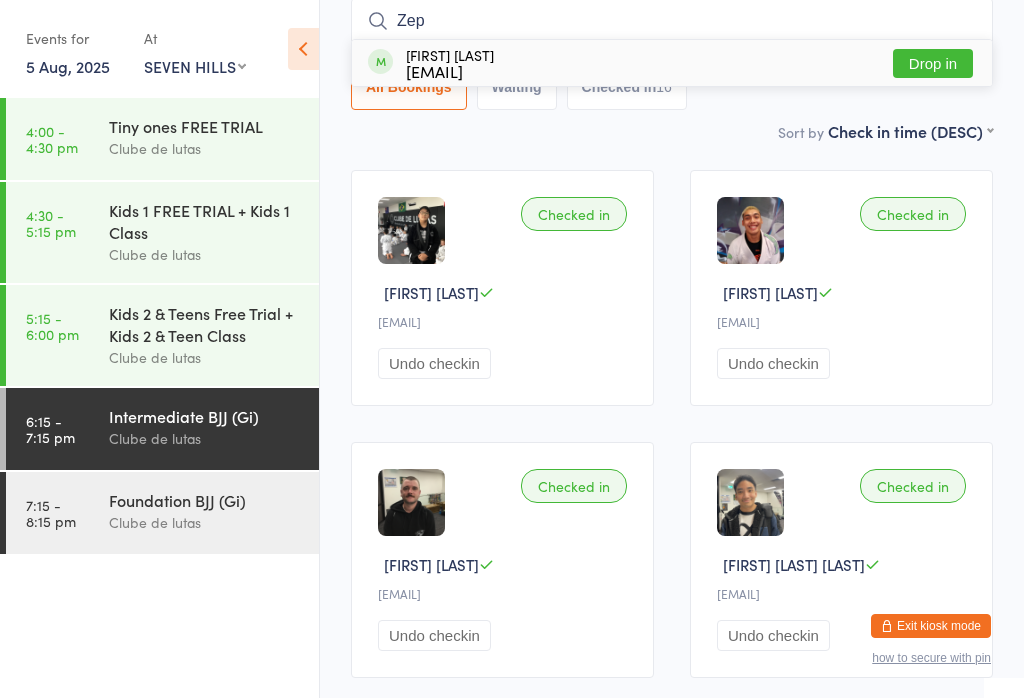 type on "Zep" 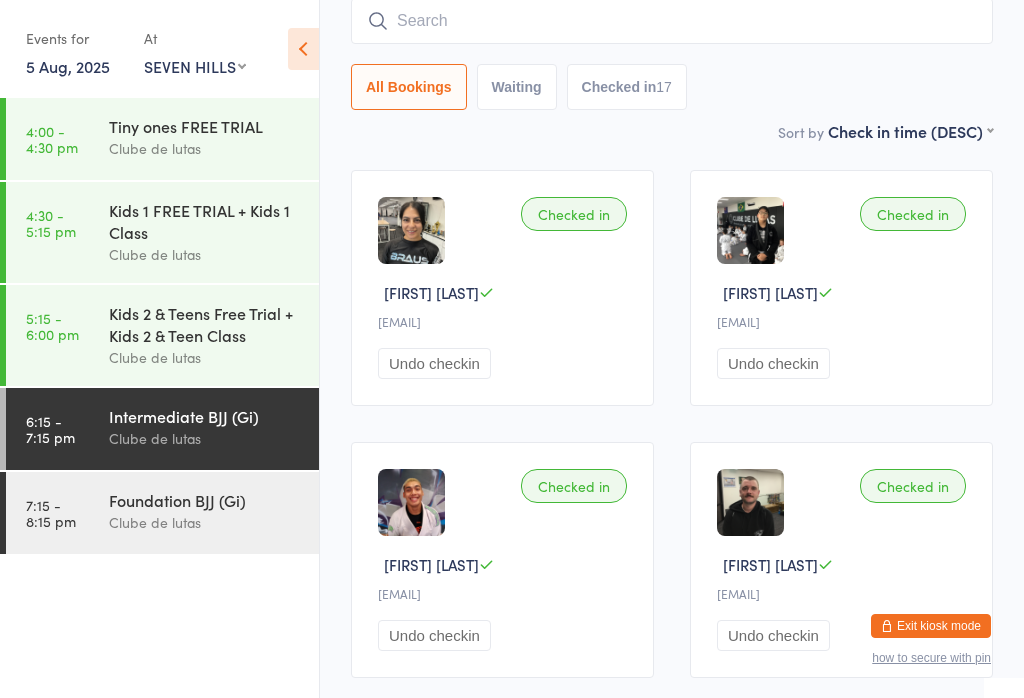 click at bounding box center [672, 21] 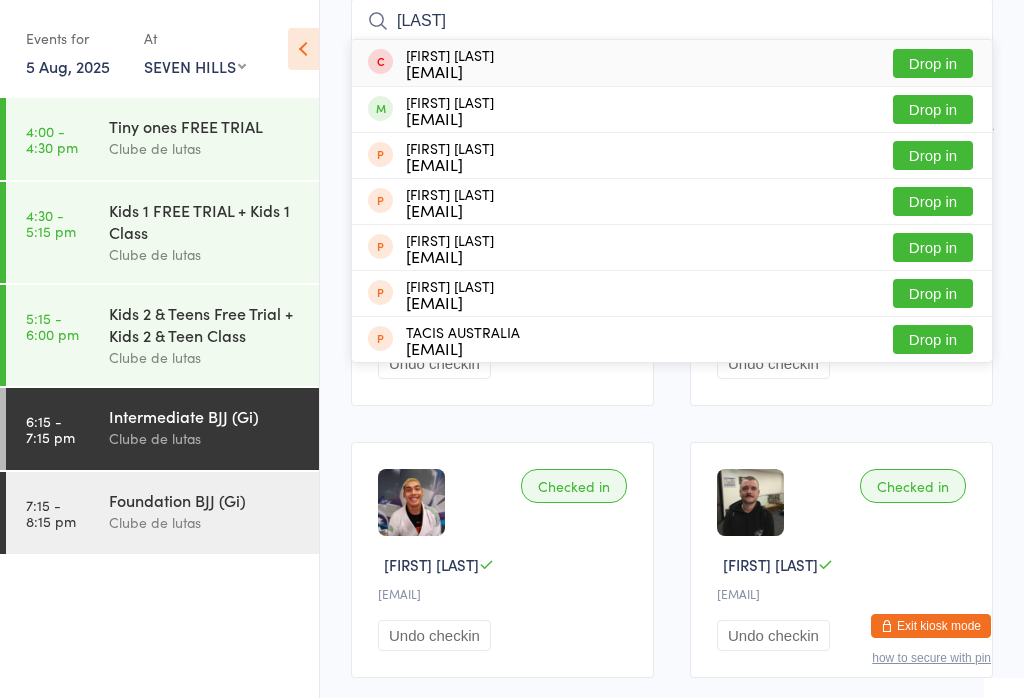 type on "[LAST]" 